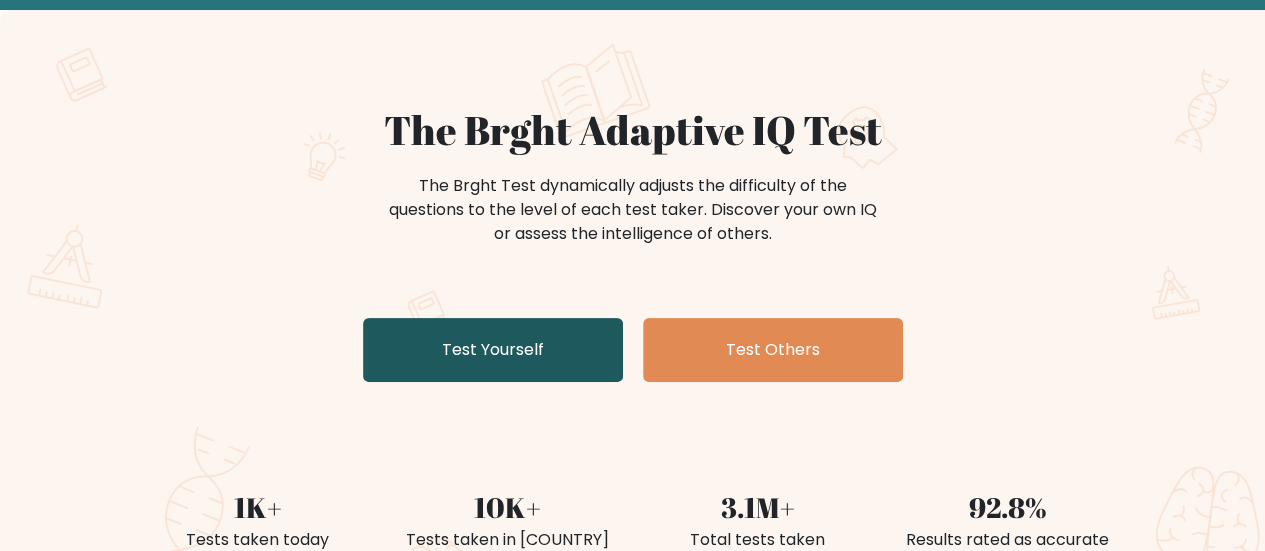 click on "Test Yourself" at bounding box center [493, 350] 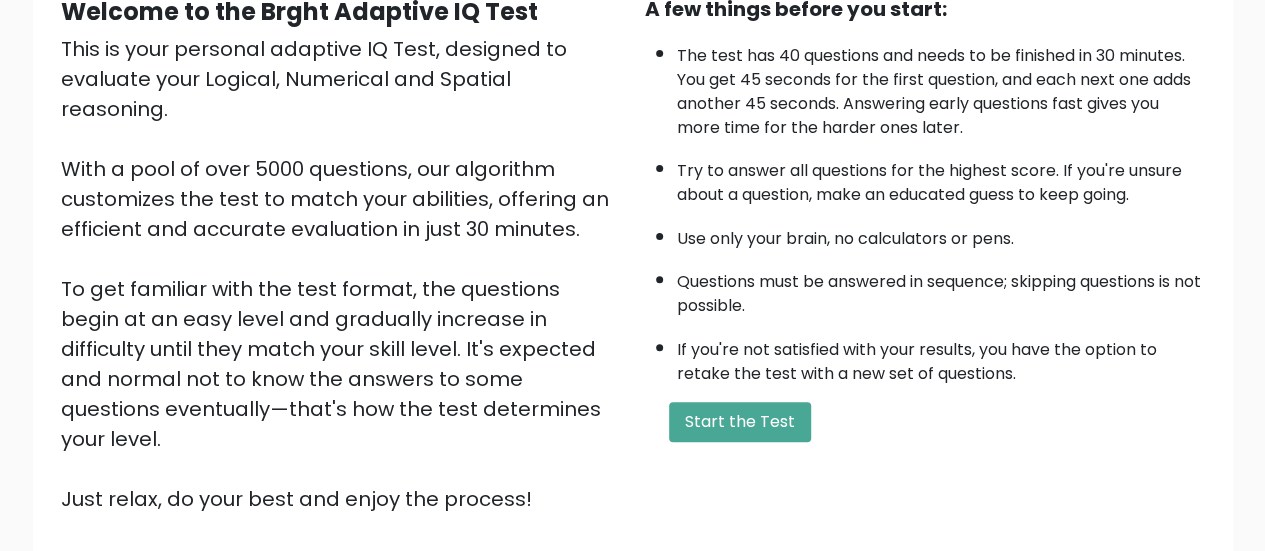 scroll, scrollTop: 300, scrollLeft: 0, axis: vertical 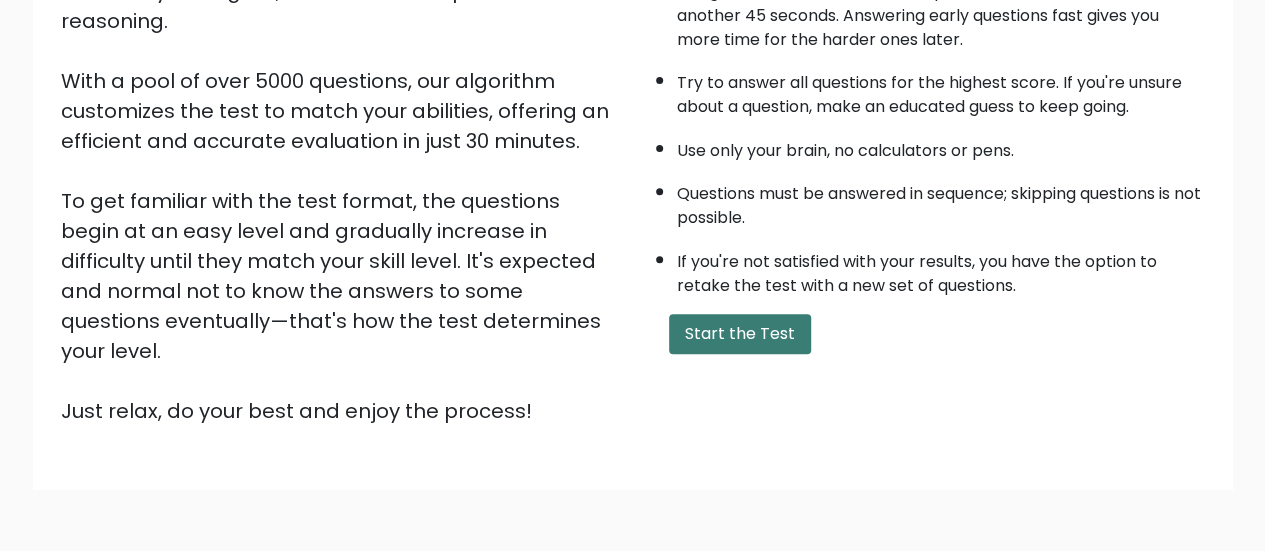 click on "Start the Test" at bounding box center [740, 334] 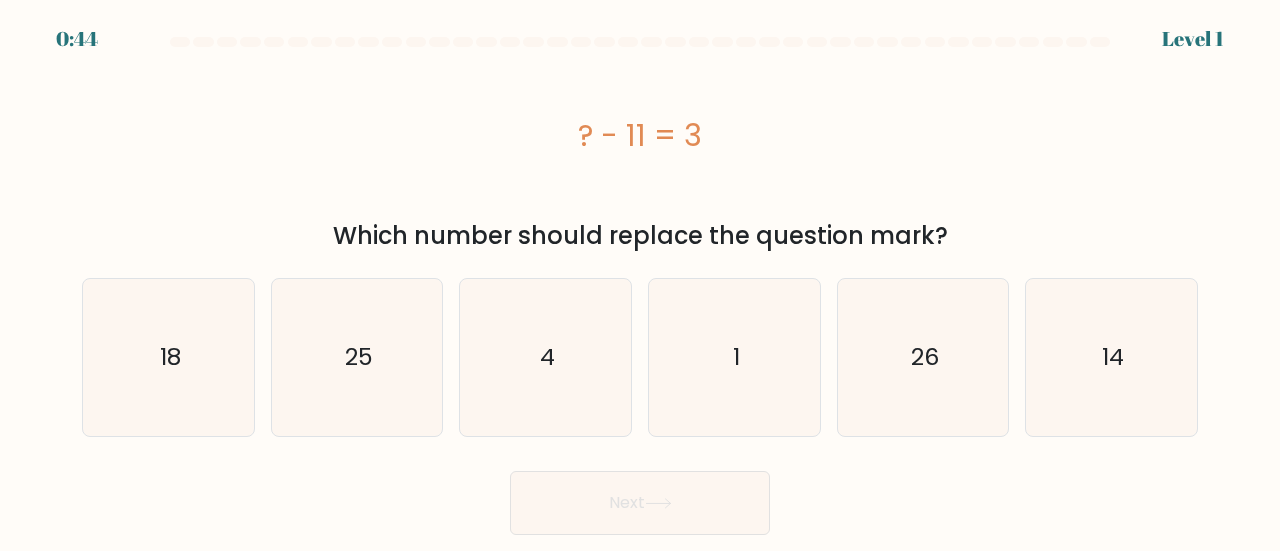 scroll, scrollTop: 0, scrollLeft: 0, axis: both 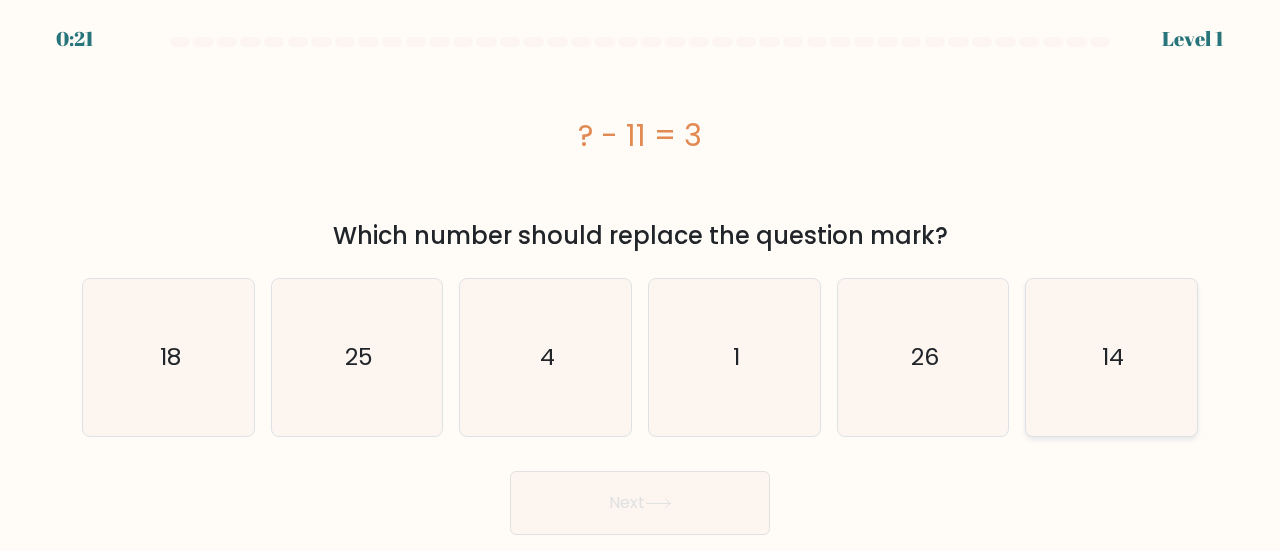 click on "14" at bounding box center (1111, 357) 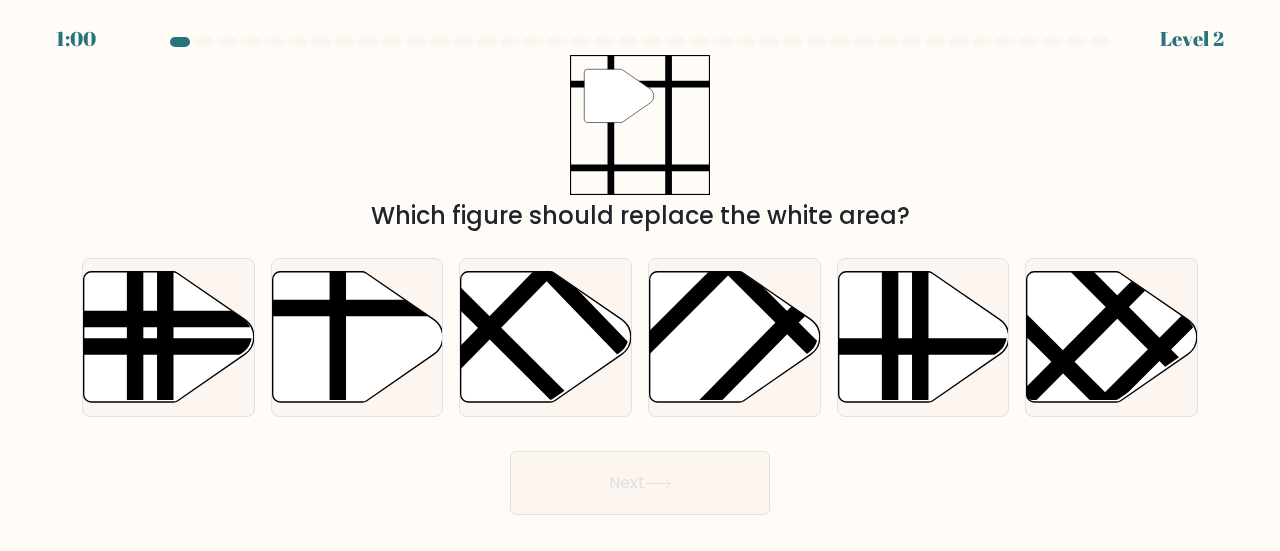 drag, startPoint x: 612, startPoint y: 100, endPoint x: 670, endPoint y: 122, distance: 62.03225 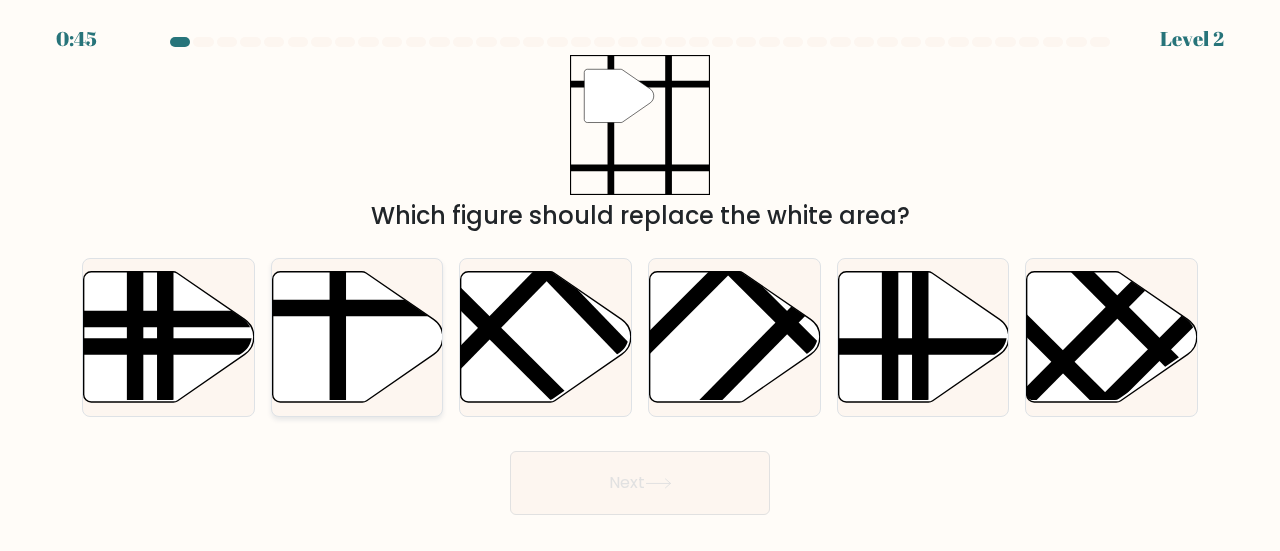 click at bounding box center (357, 336) 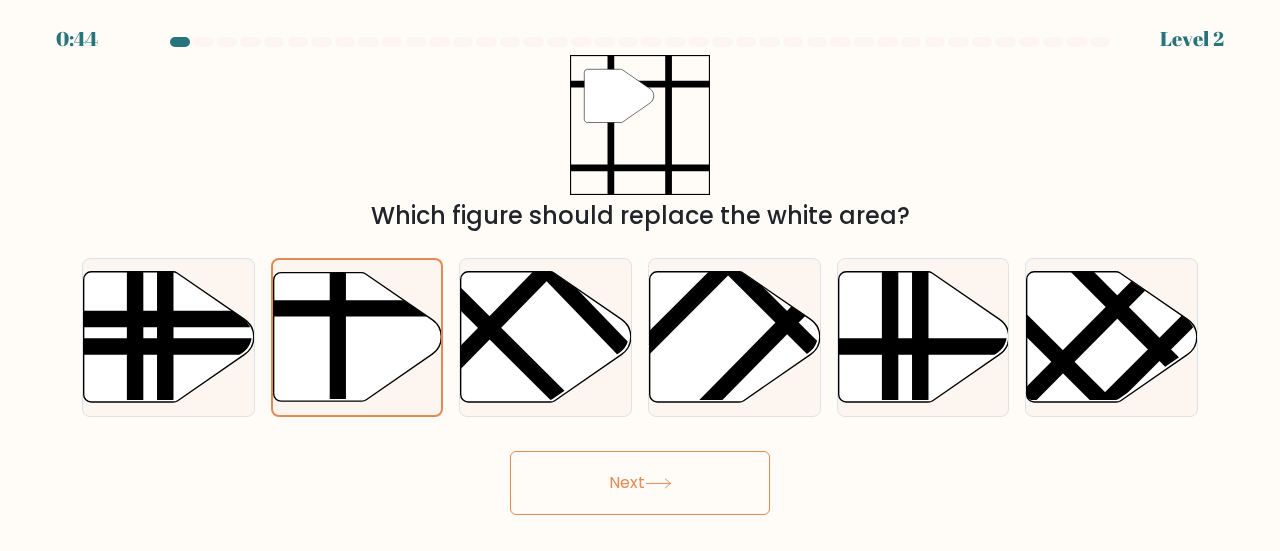 click on "Next" at bounding box center (640, 483) 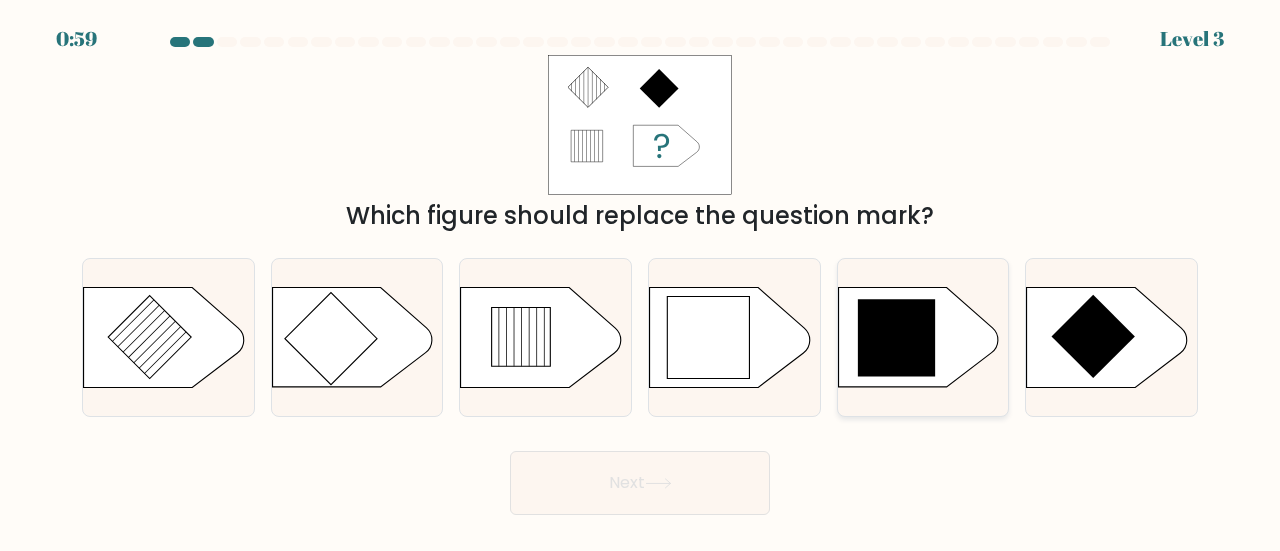 click at bounding box center (918, 338) 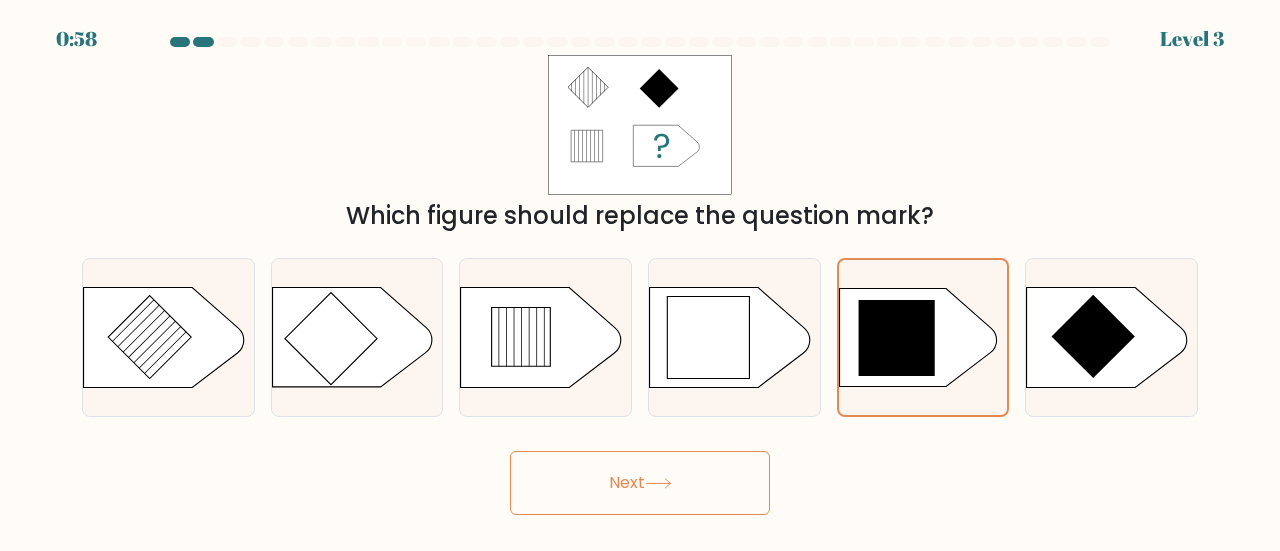 click at bounding box center (658, 483) 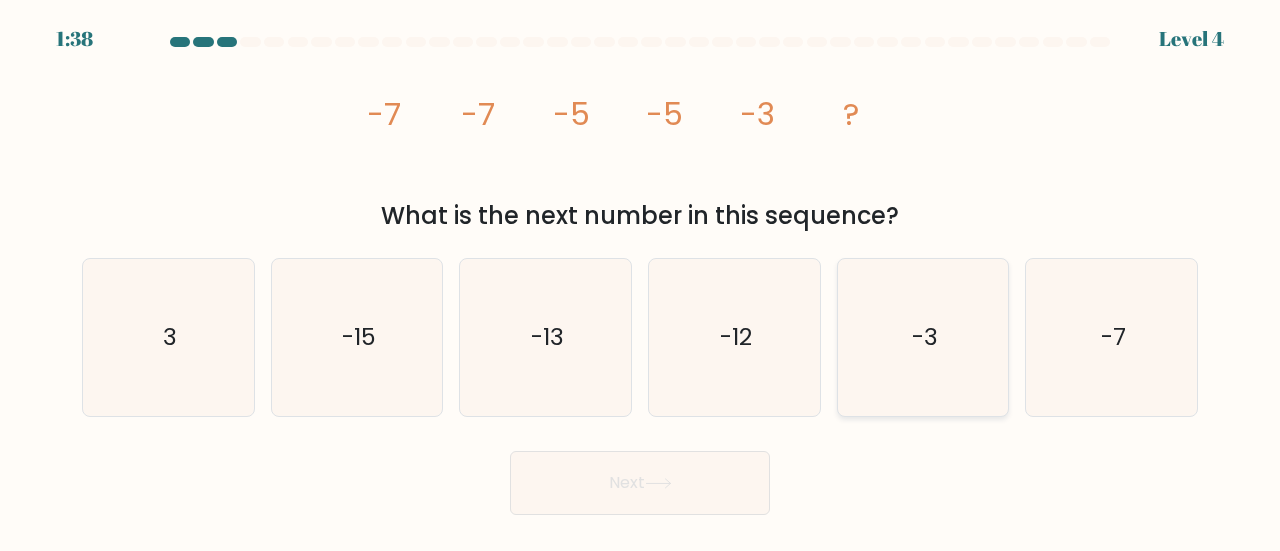 click on "-3" at bounding box center [923, 337] 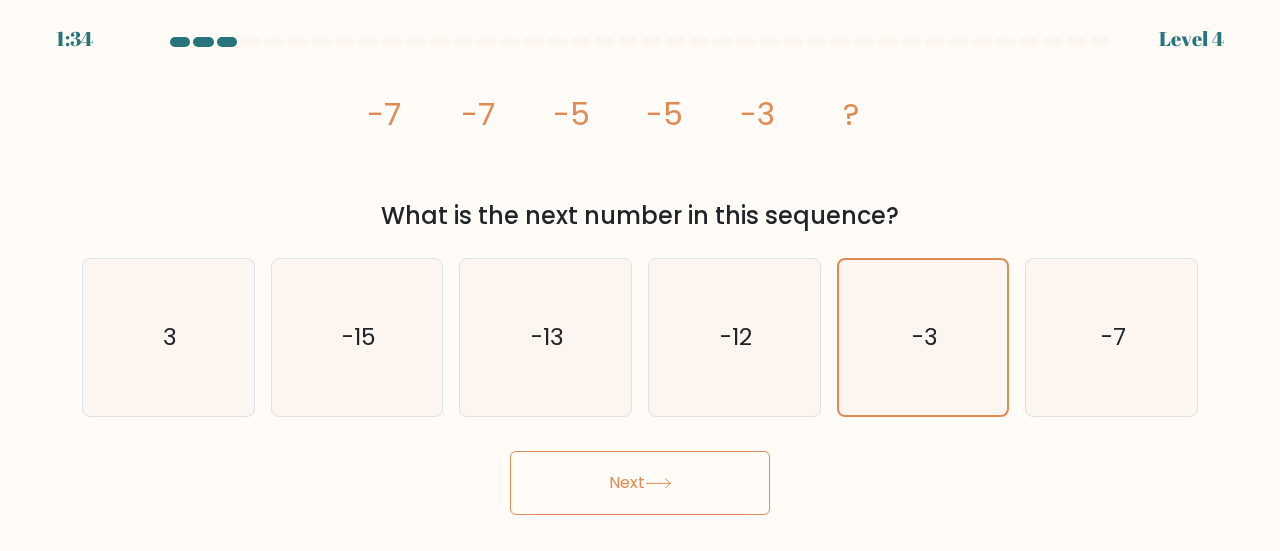 drag, startPoint x: 735, startPoint y: 494, endPoint x: 883, endPoint y: 471, distance: 149.7765 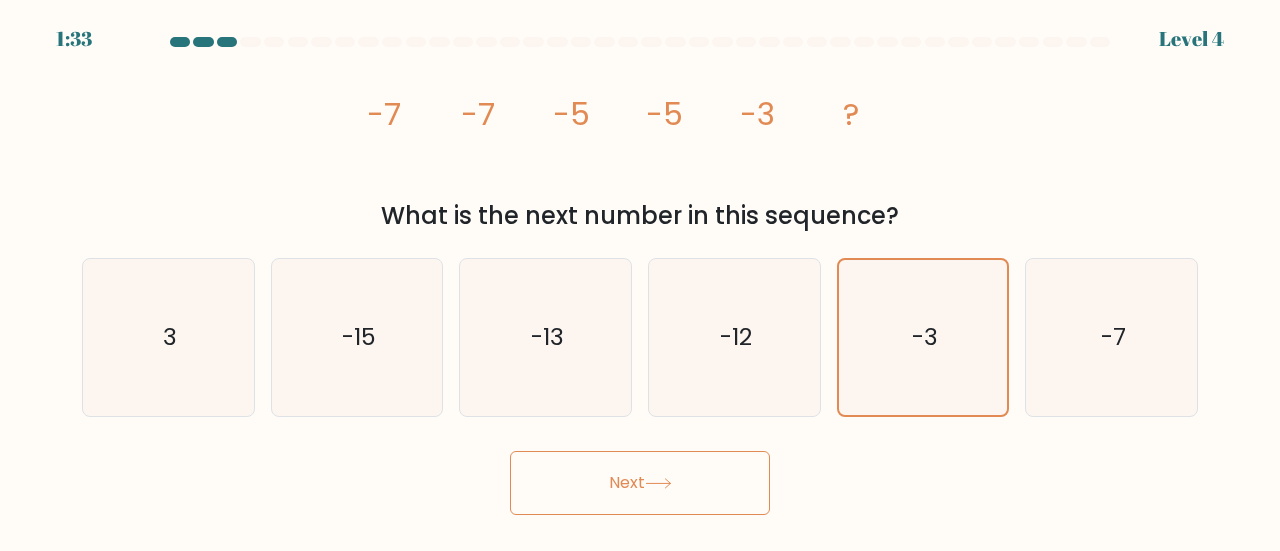 drag, startPoint x: 883, startPoint y: 471, endPoint x: 832, endPoint y: 497, distance: 57.245087 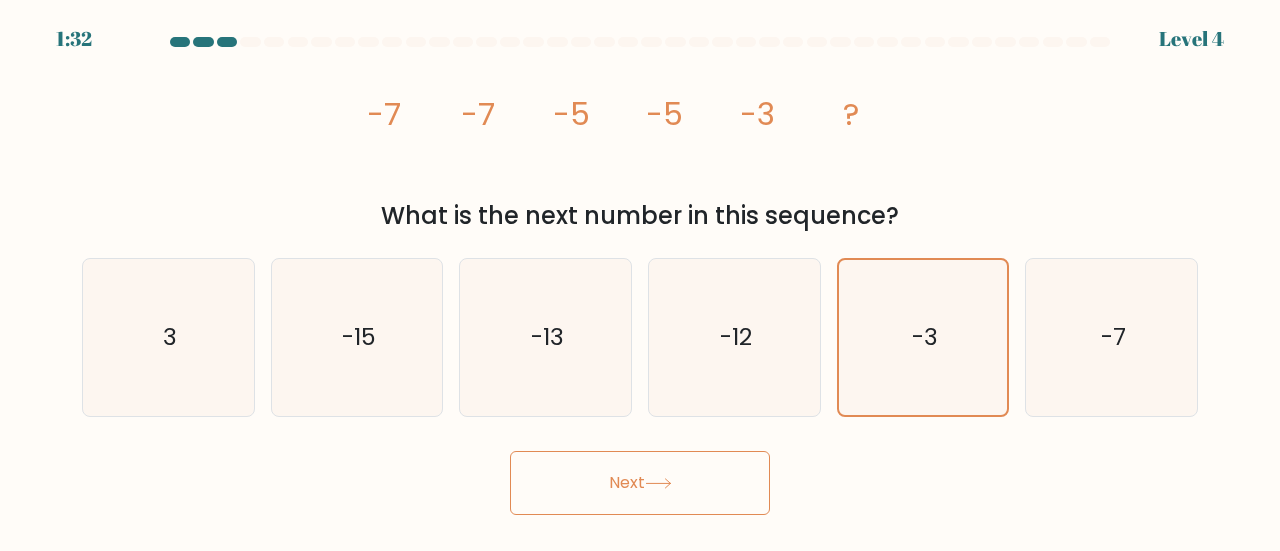 click on "Next" at bounding box center [640, 483] 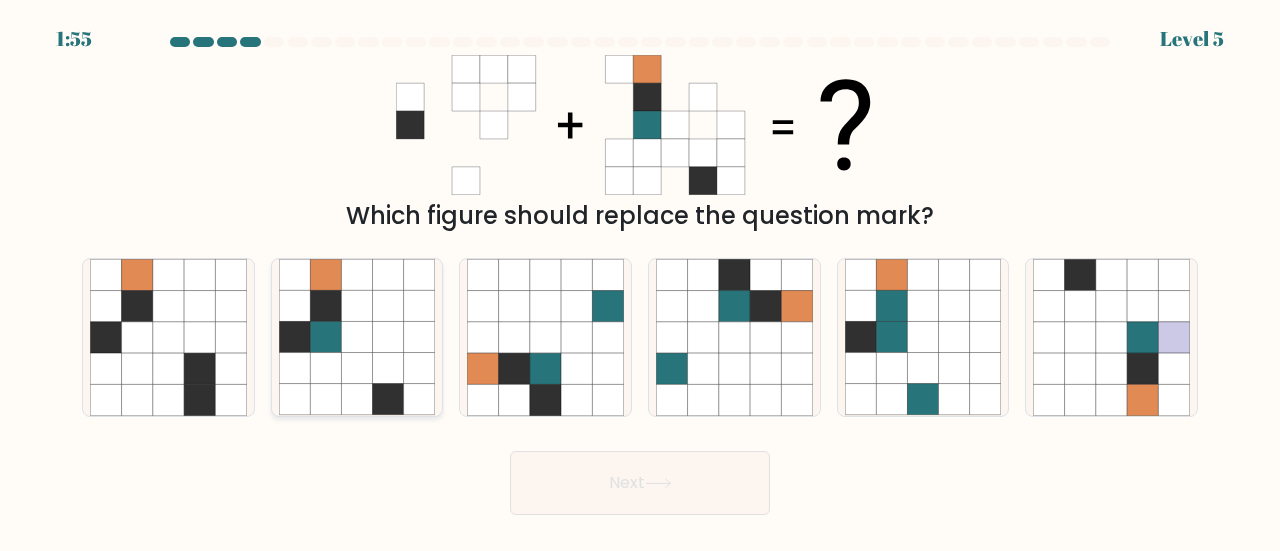 click at bounding box center (325, 337) 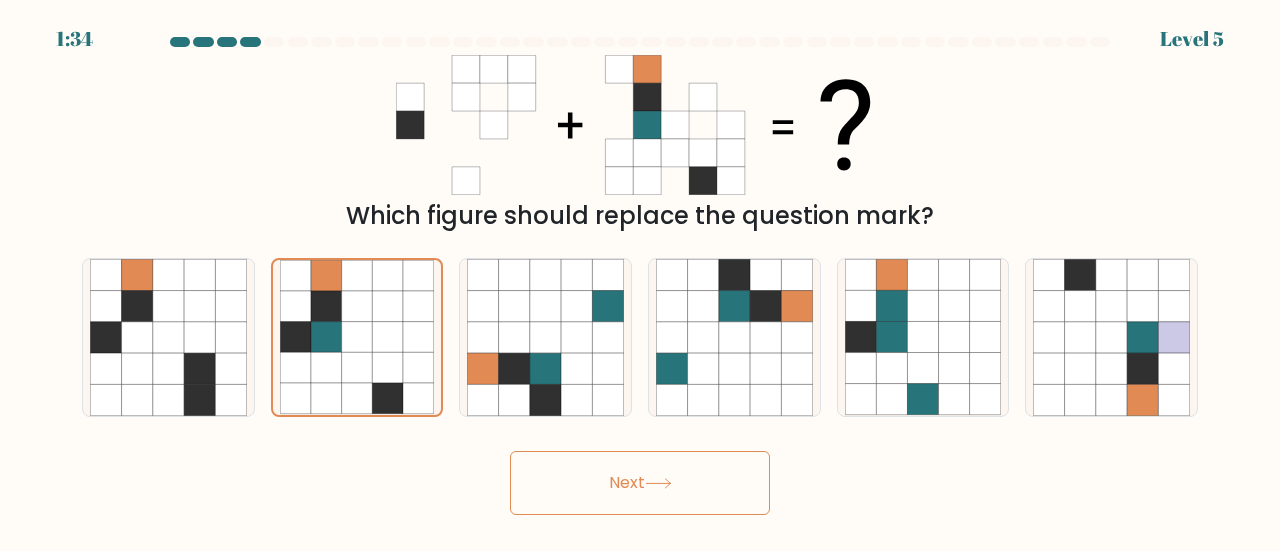 click on "Next" at bounding box center (640, 483) 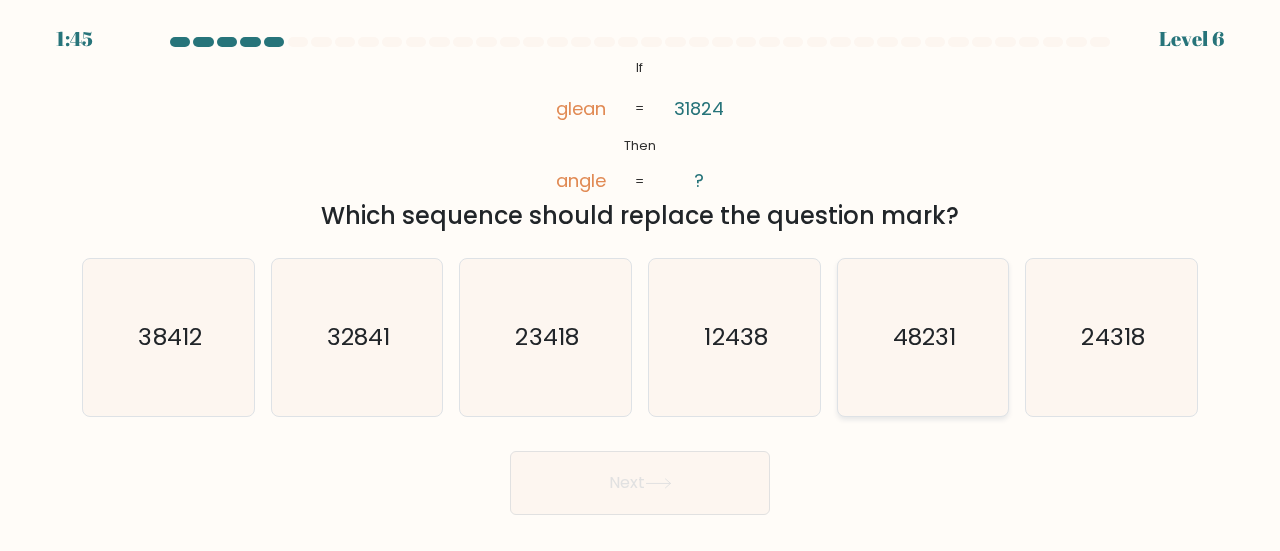 click on "48231" at bounding box center [923, 337] 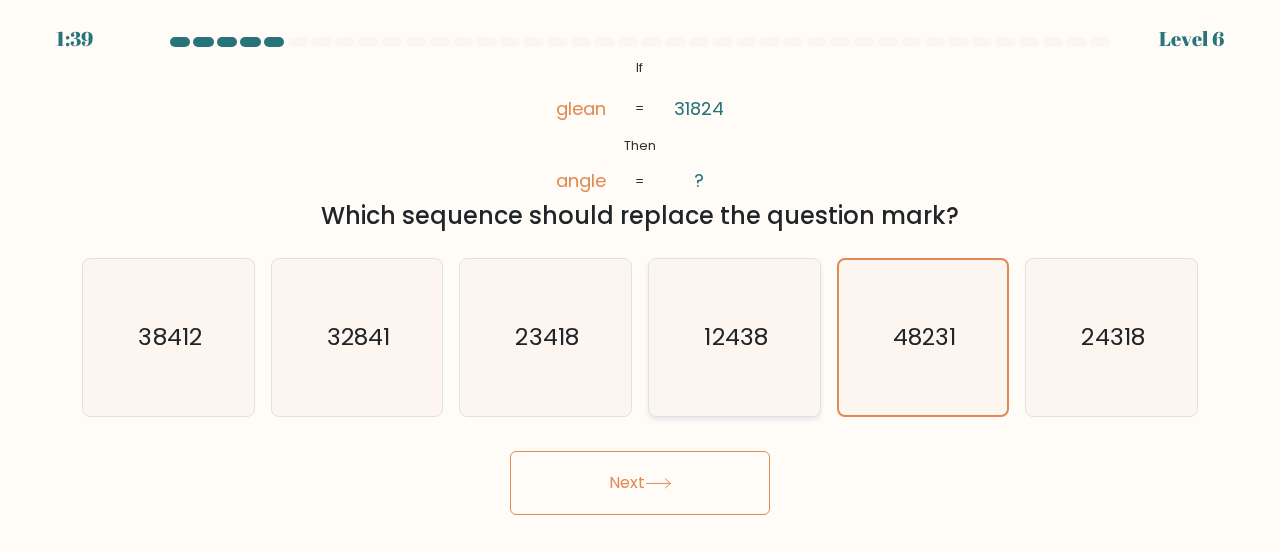 click on "12438" at bounding box center (735, 336) 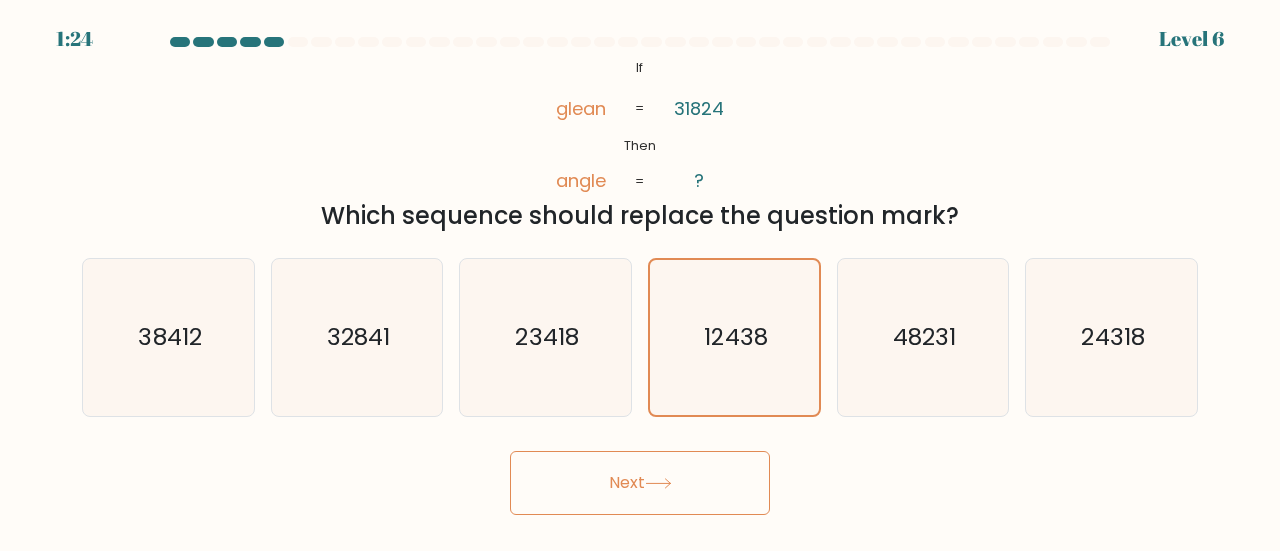 click on "If ?" at bounding box center (640, 276) 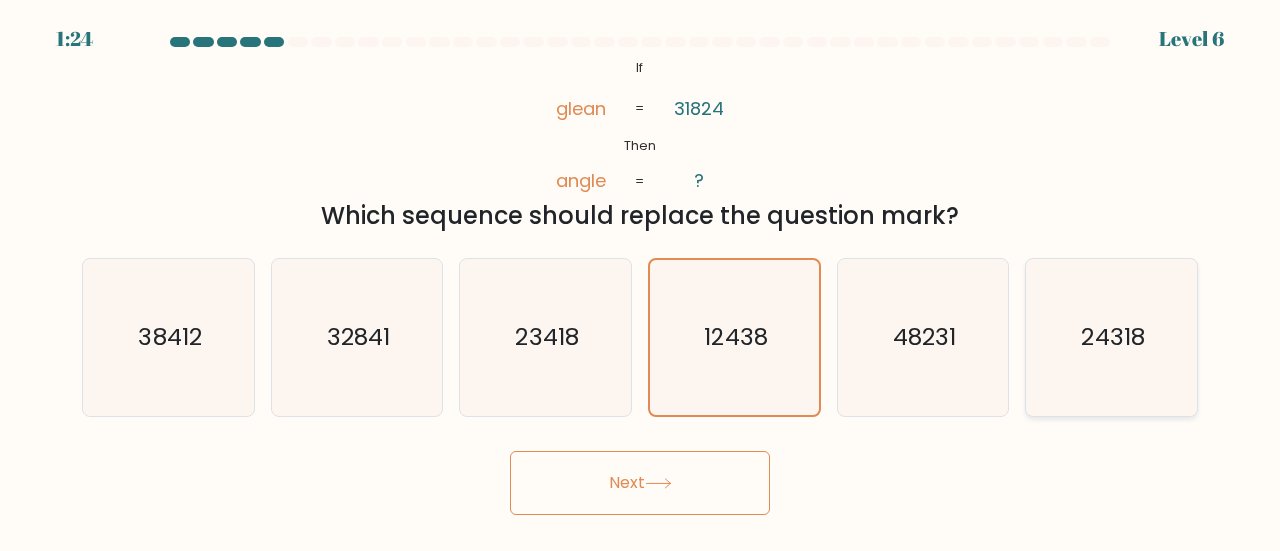 click on "24318" at bounding box center [1111, 337] 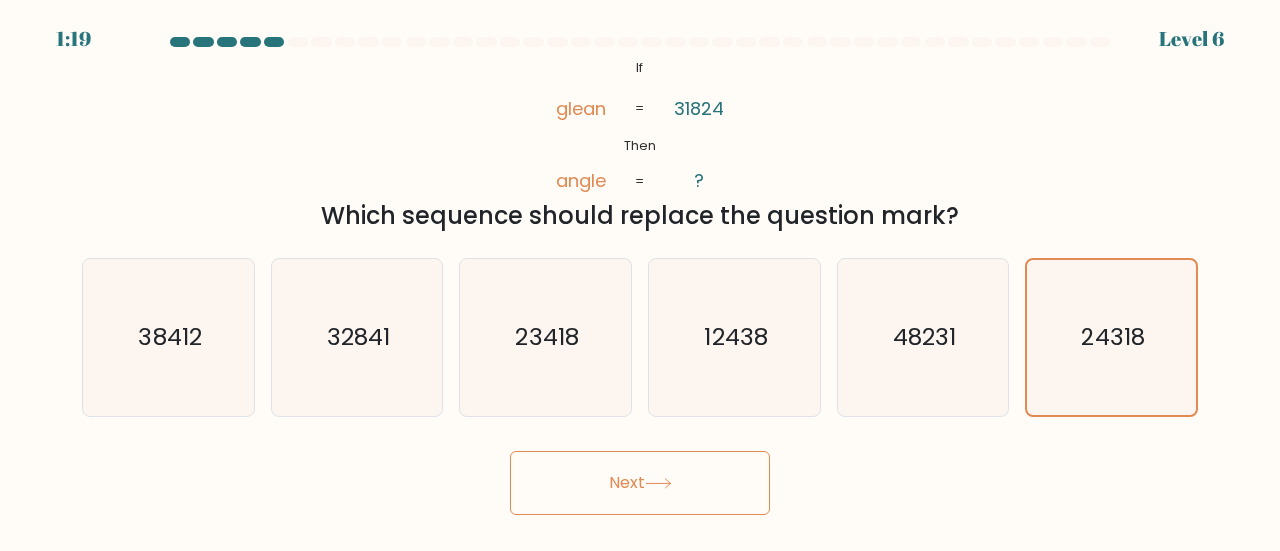 click on "Next" at bounding box center (640, 483) 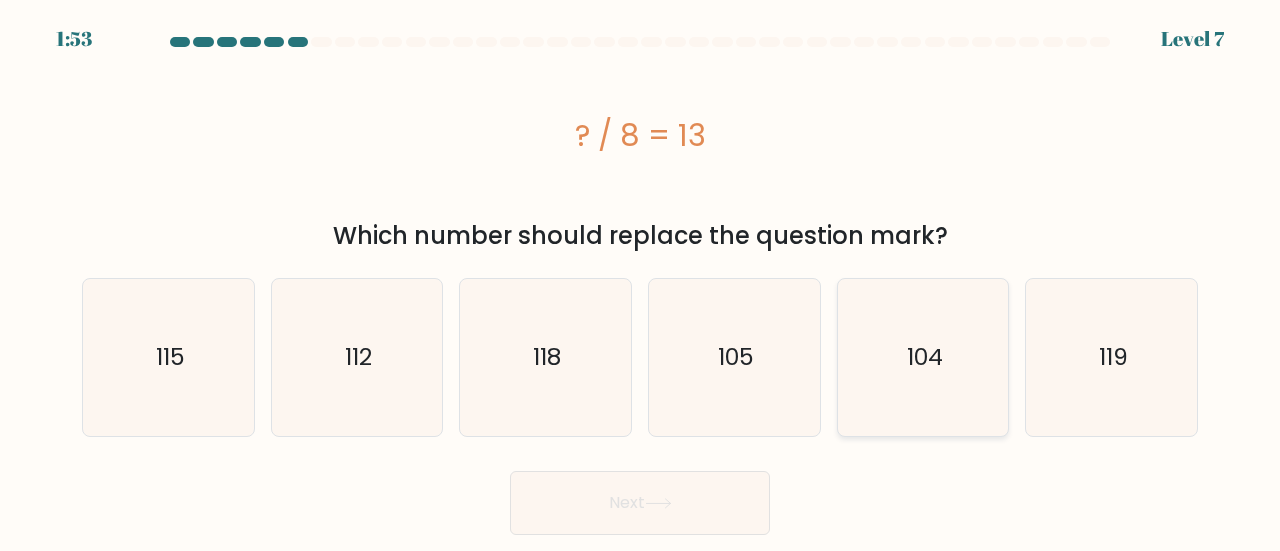click on "104" at bounding box center (923, 357) 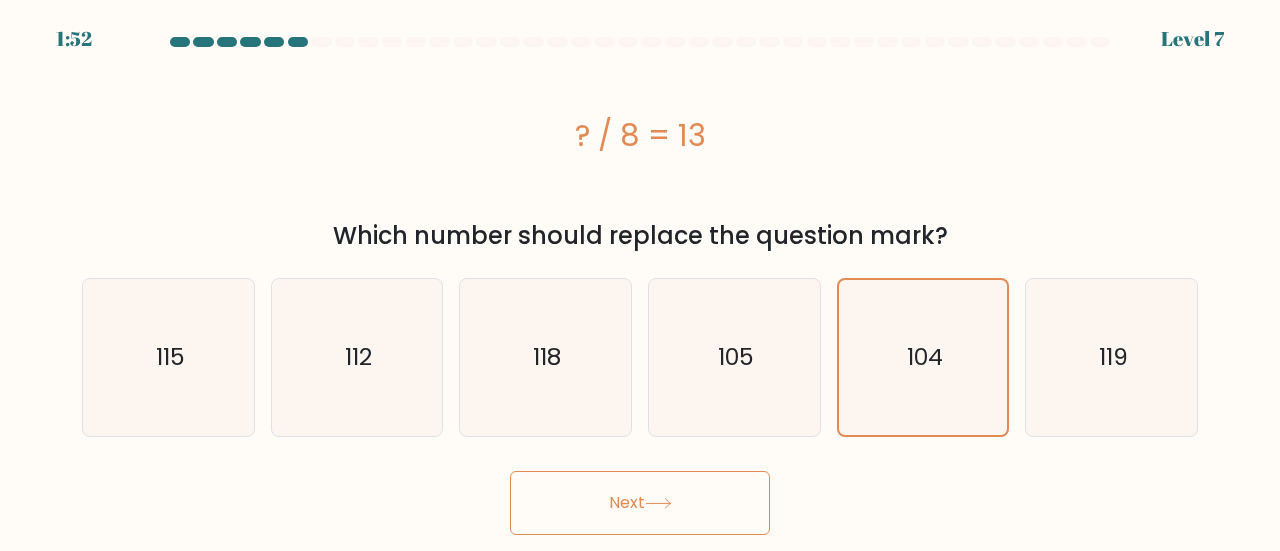 click on "Next" at bounding box center (640, 503) 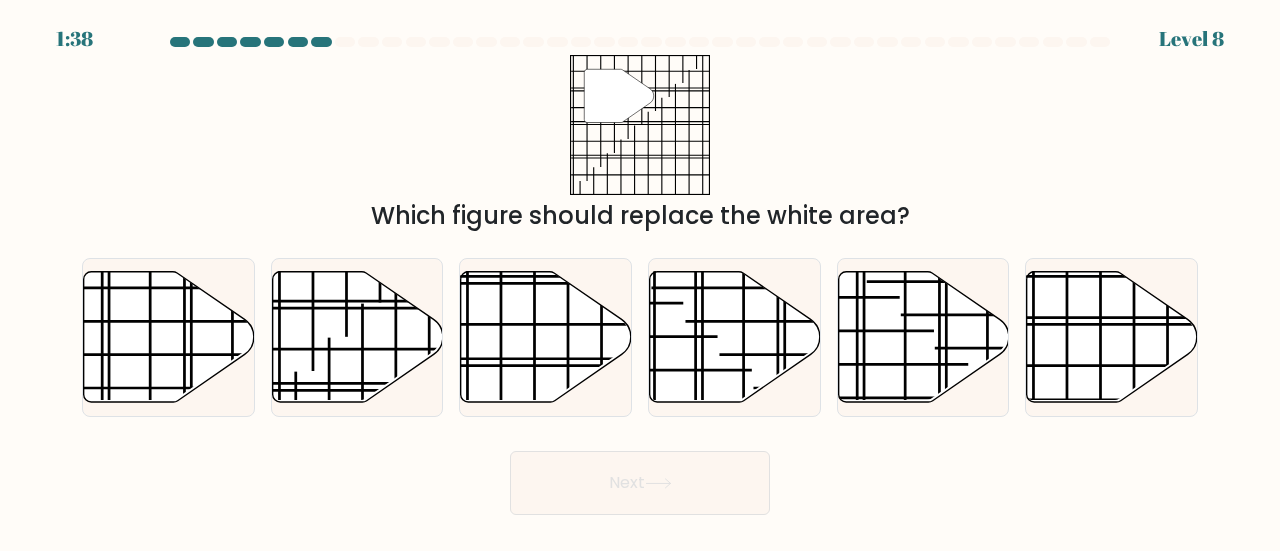 drag, startPoint x: 710, startPoint y: 361, endPoint x: 622, endPoint y: 243, distance: 147.20055 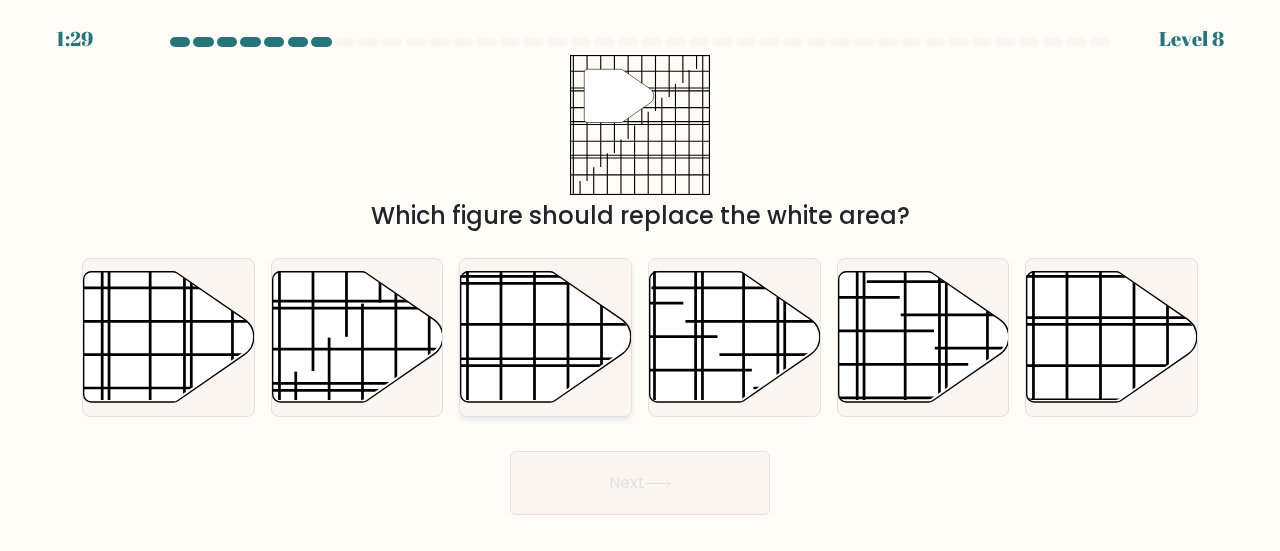 click at bounding box center (546, 336) 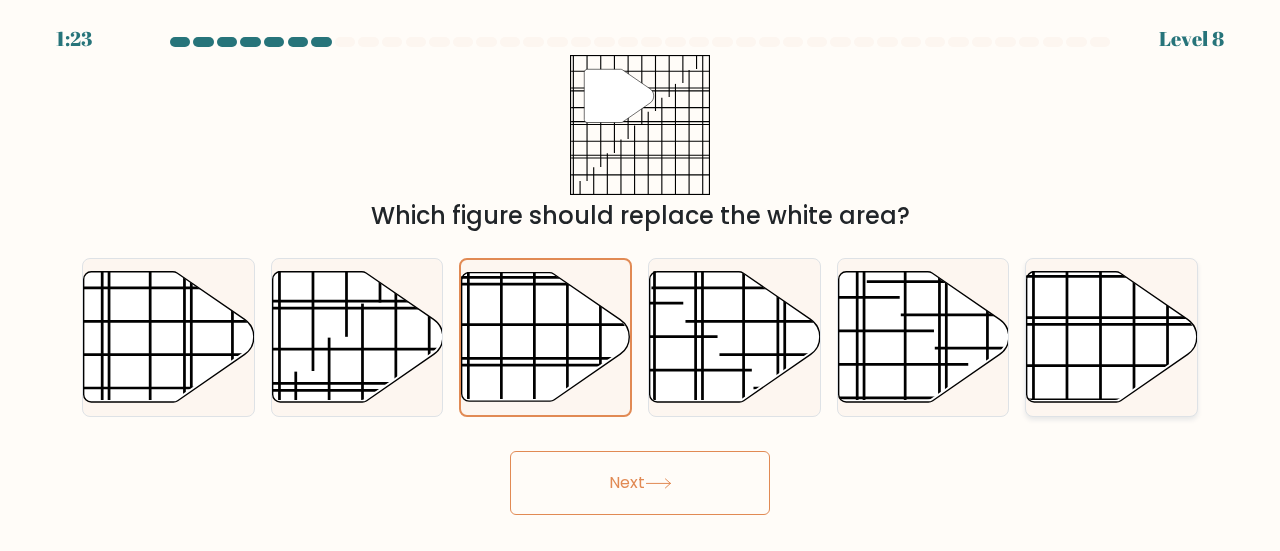 click at bounding box center (1112, 336) 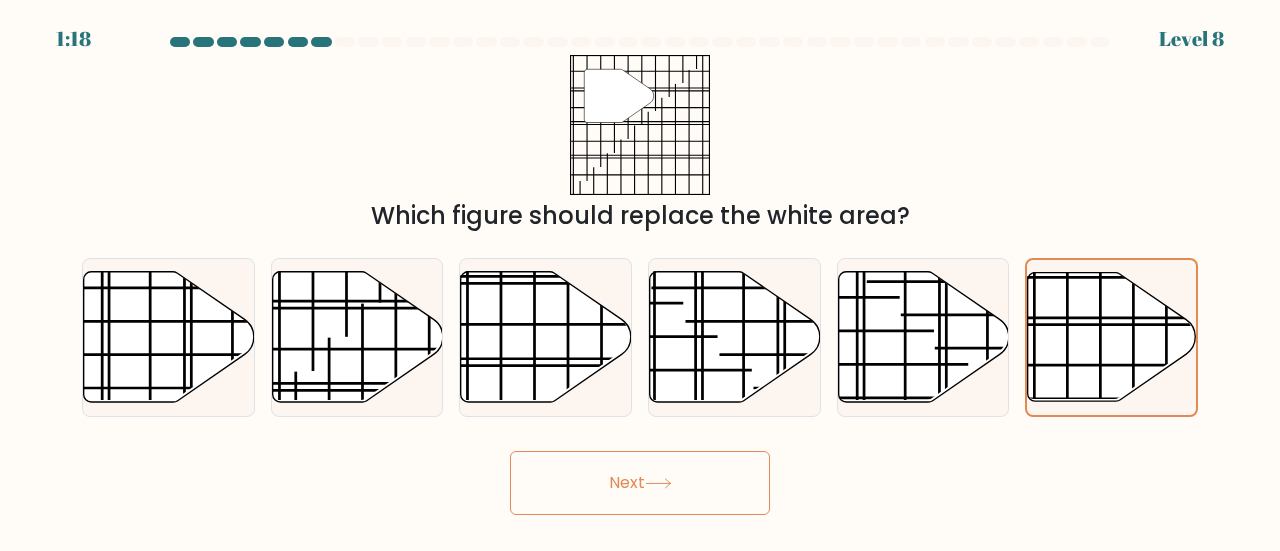 click on "Next" at bounding box center (640, 483) 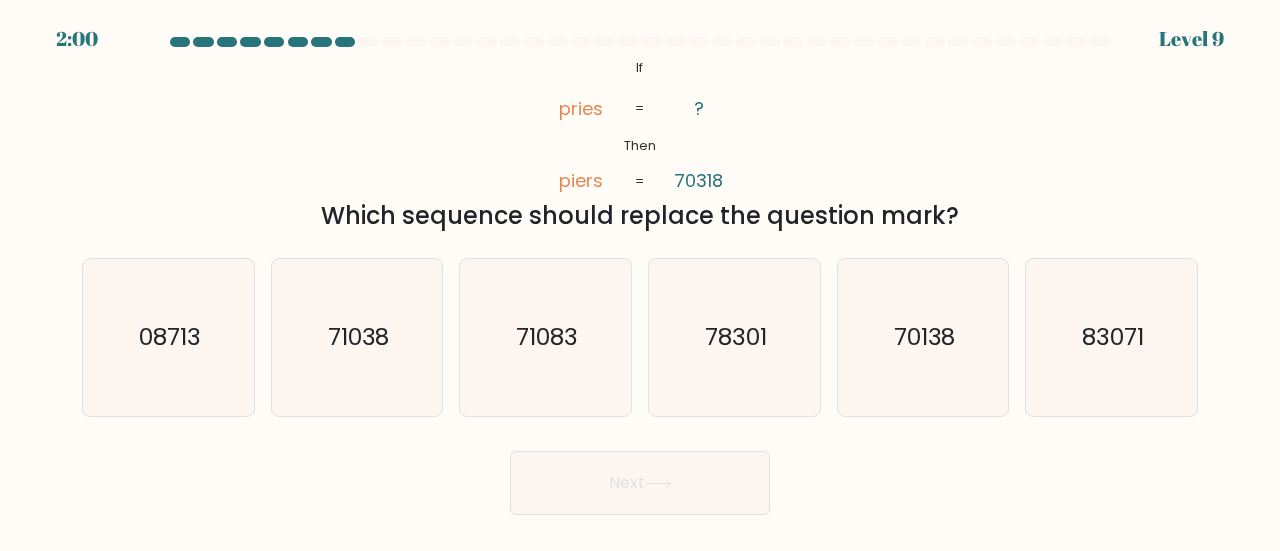 drag, startPoint x: 650, startPoint y: 474, endPoint x: 472, endPoint y: 432, distance: 182.88794 